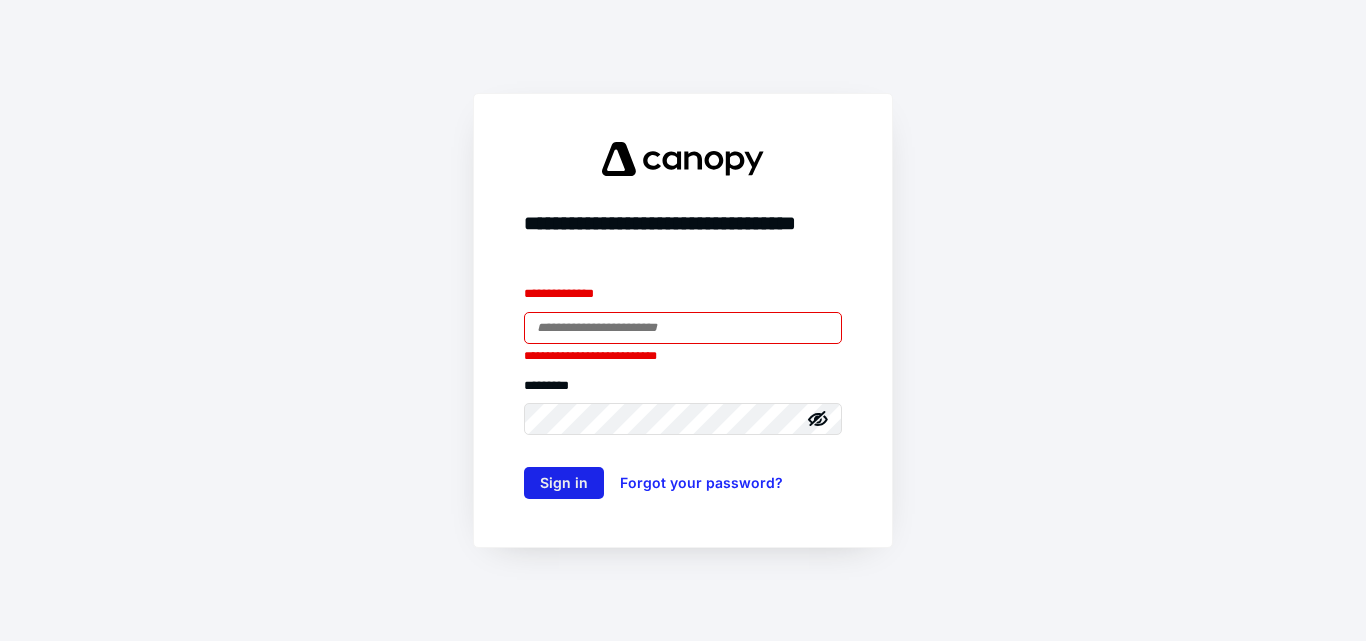 scroll, scrollTop: 0, scrollLeft: 0, axis: both 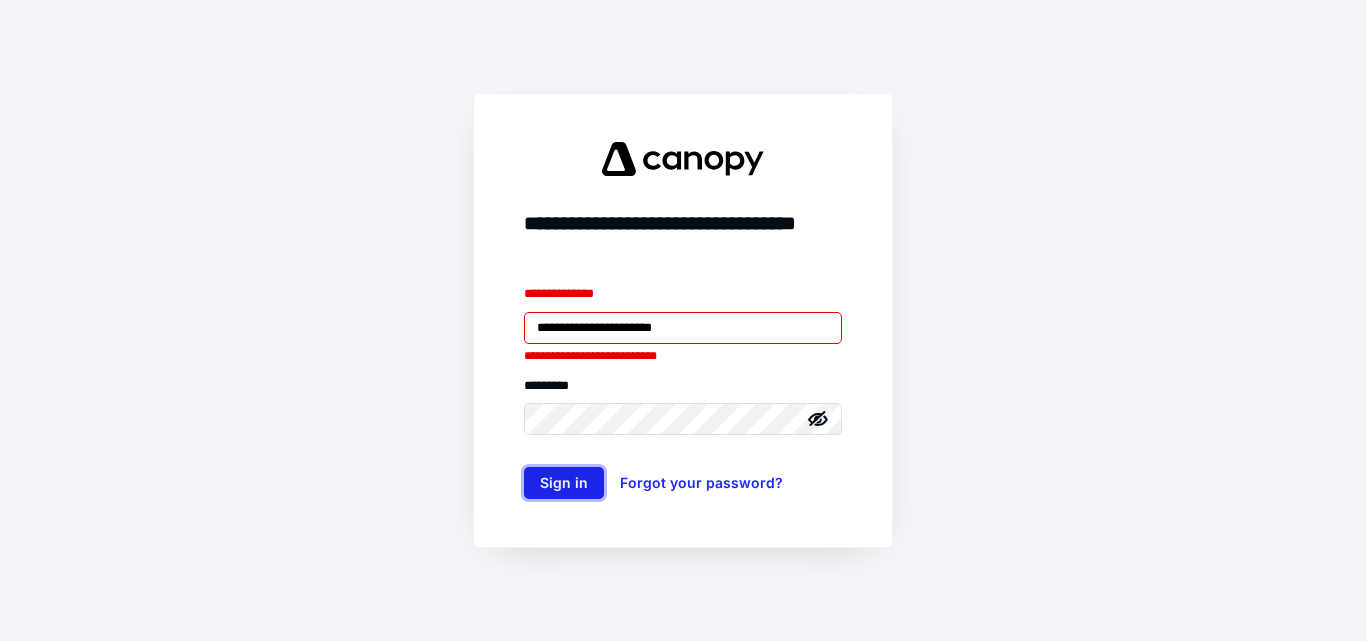 click on "Sign in" at bounding box center (564, 483) 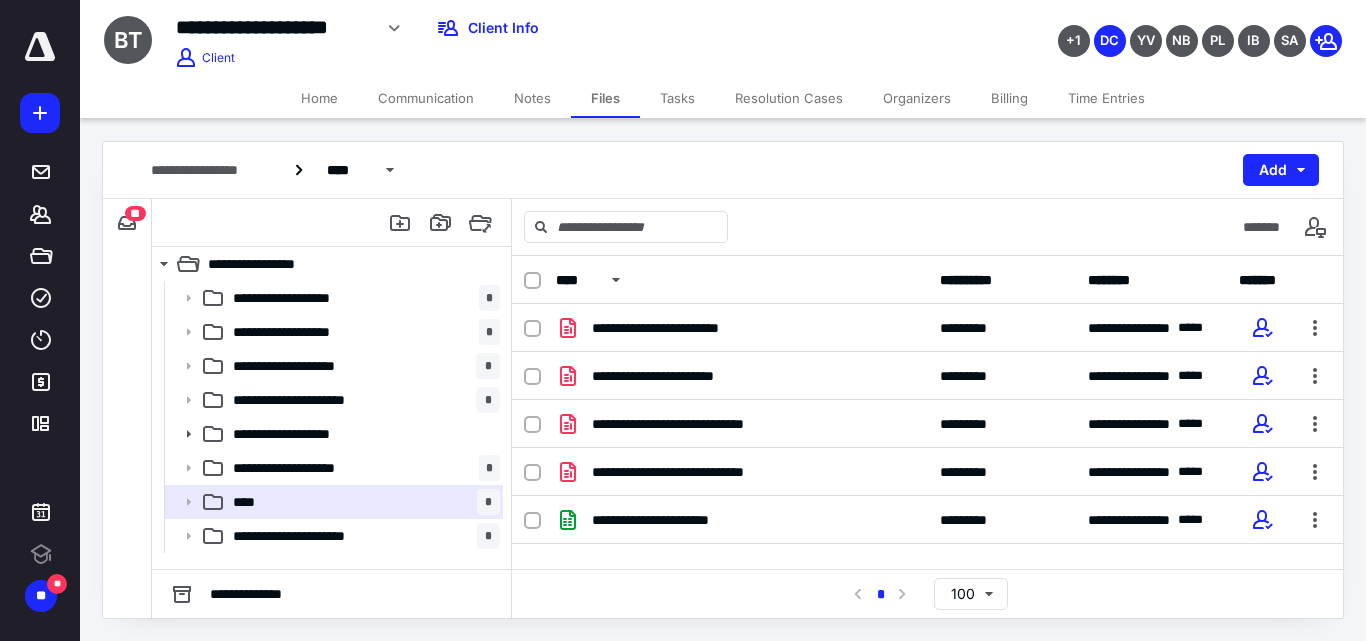 scroll, scrollTop: 0, scrollLeft: 0, axis: both 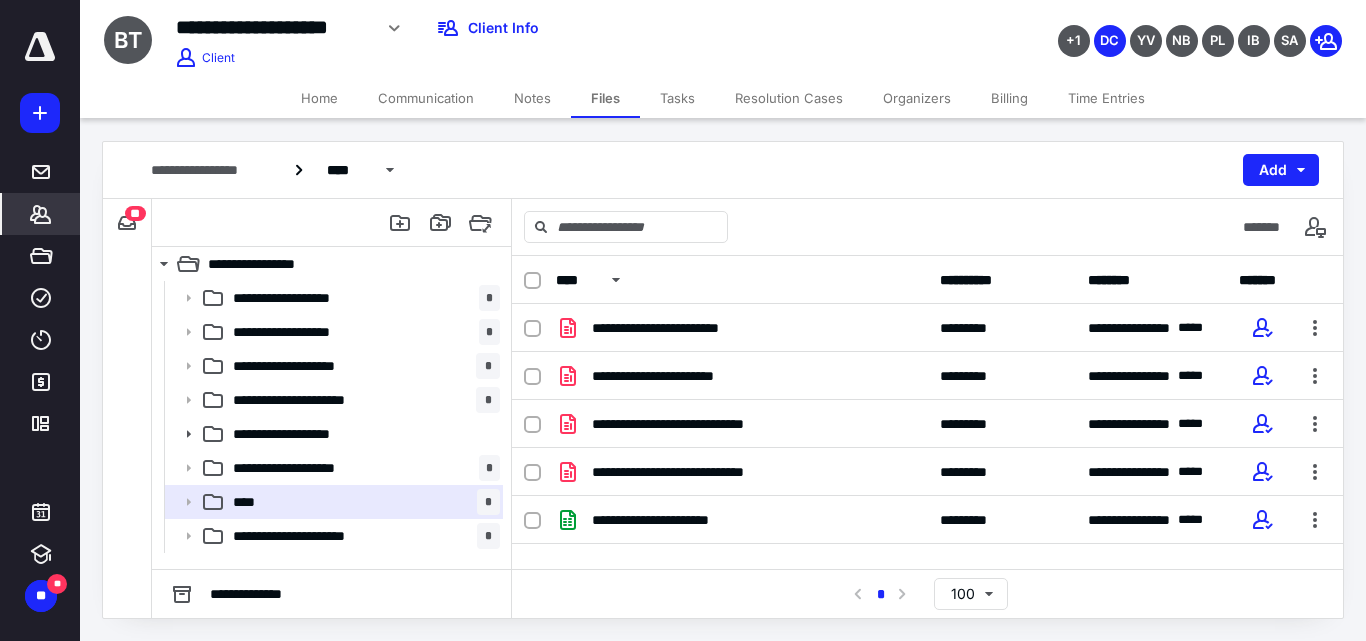 click 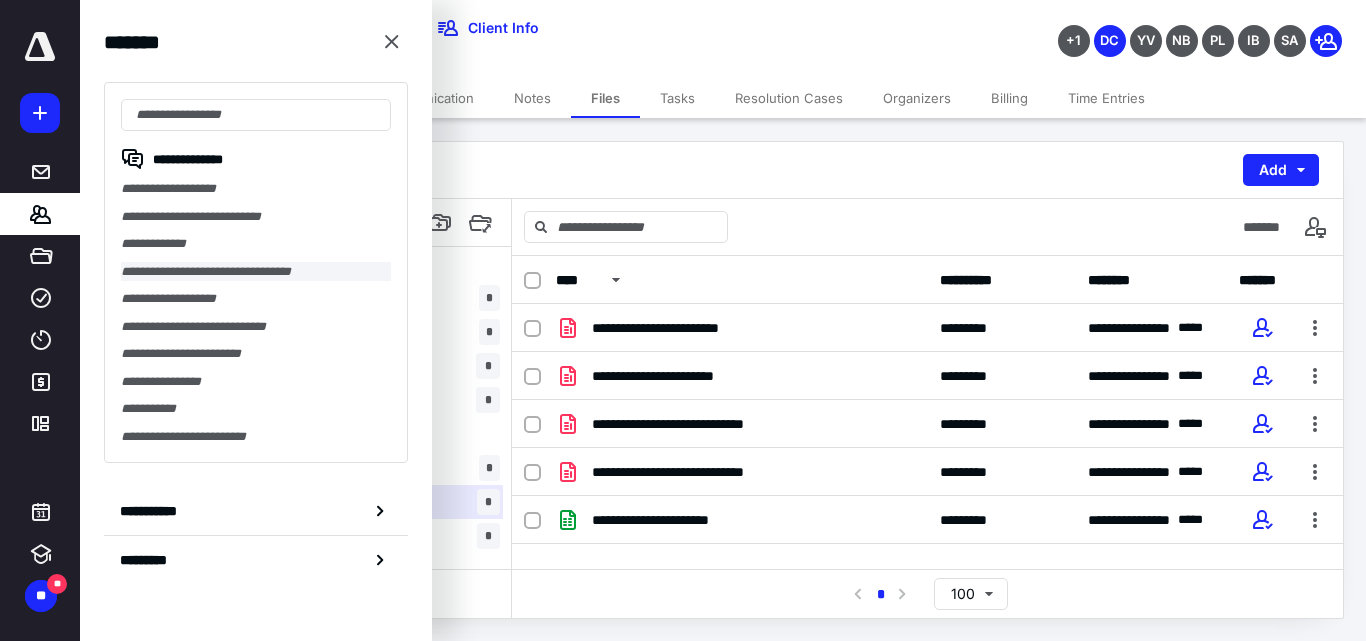 click on "**********" at bounding box center (256, 272) 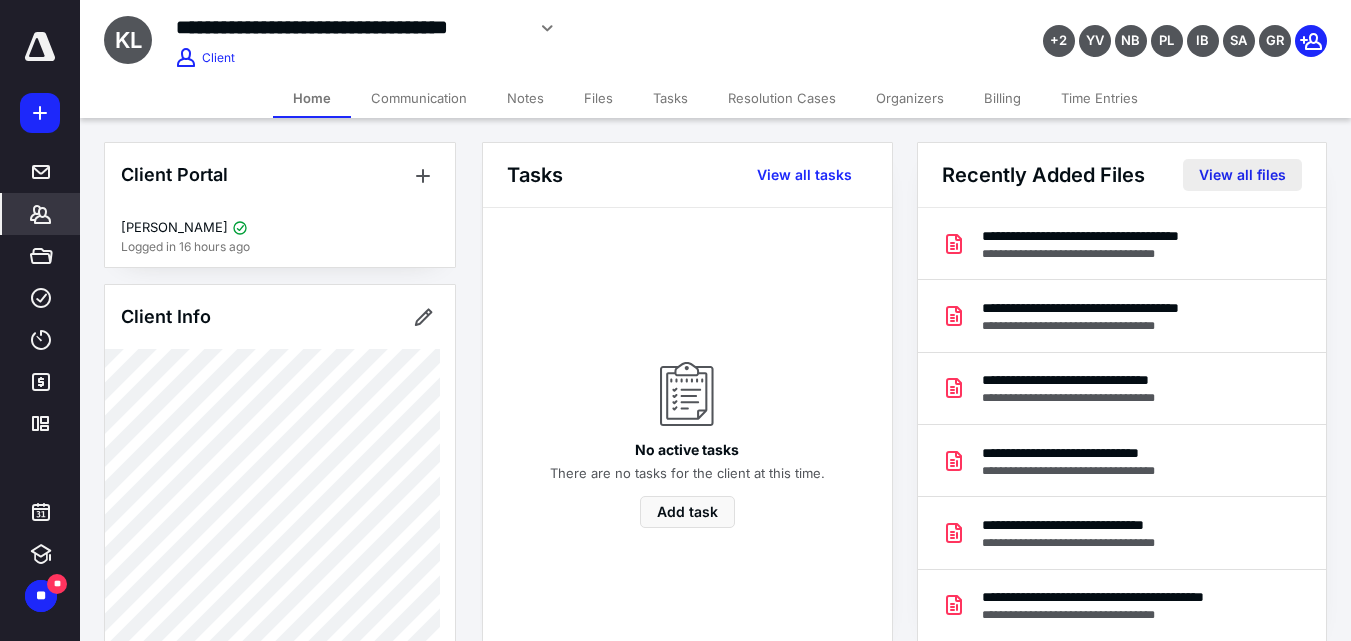 click on "View all files" at bounding box center (1242, 175) 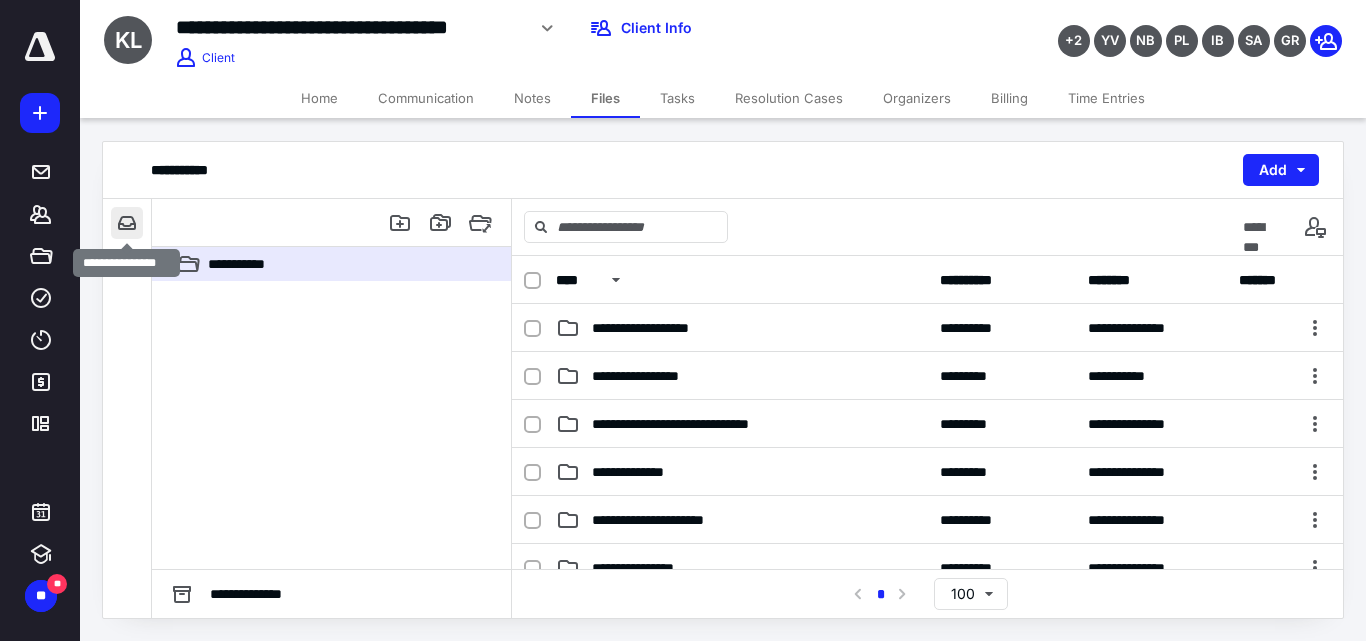 click at bounding box center (127, 223) 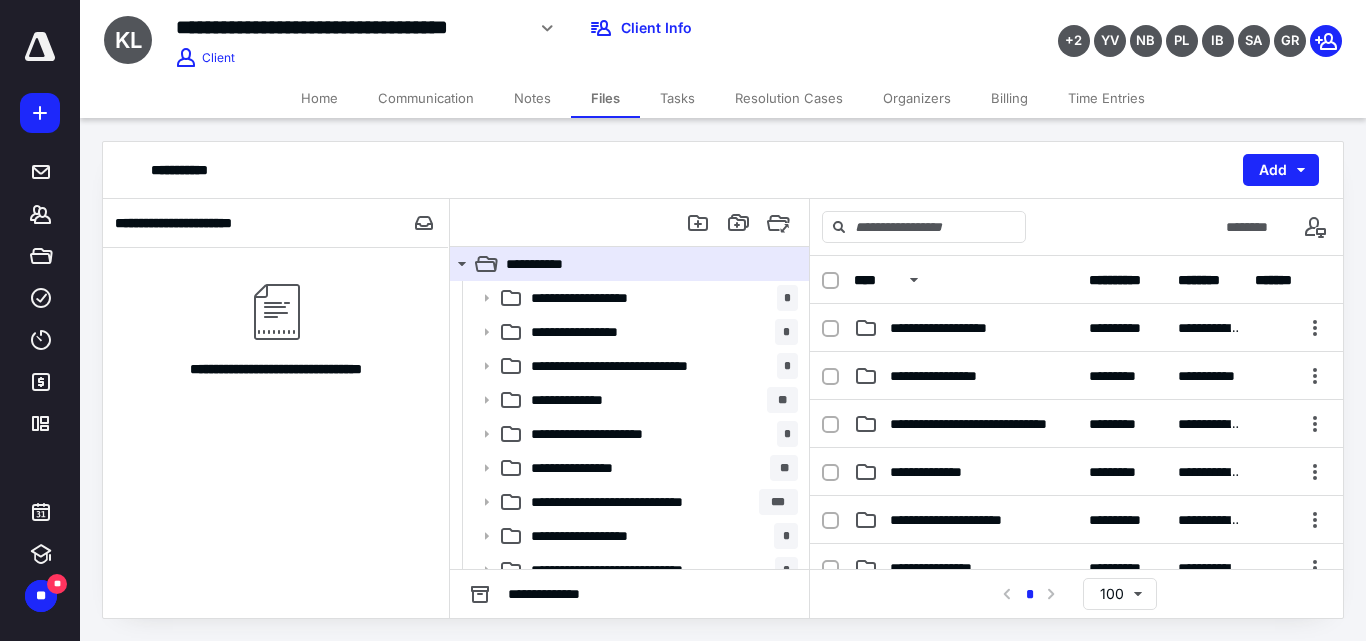 type 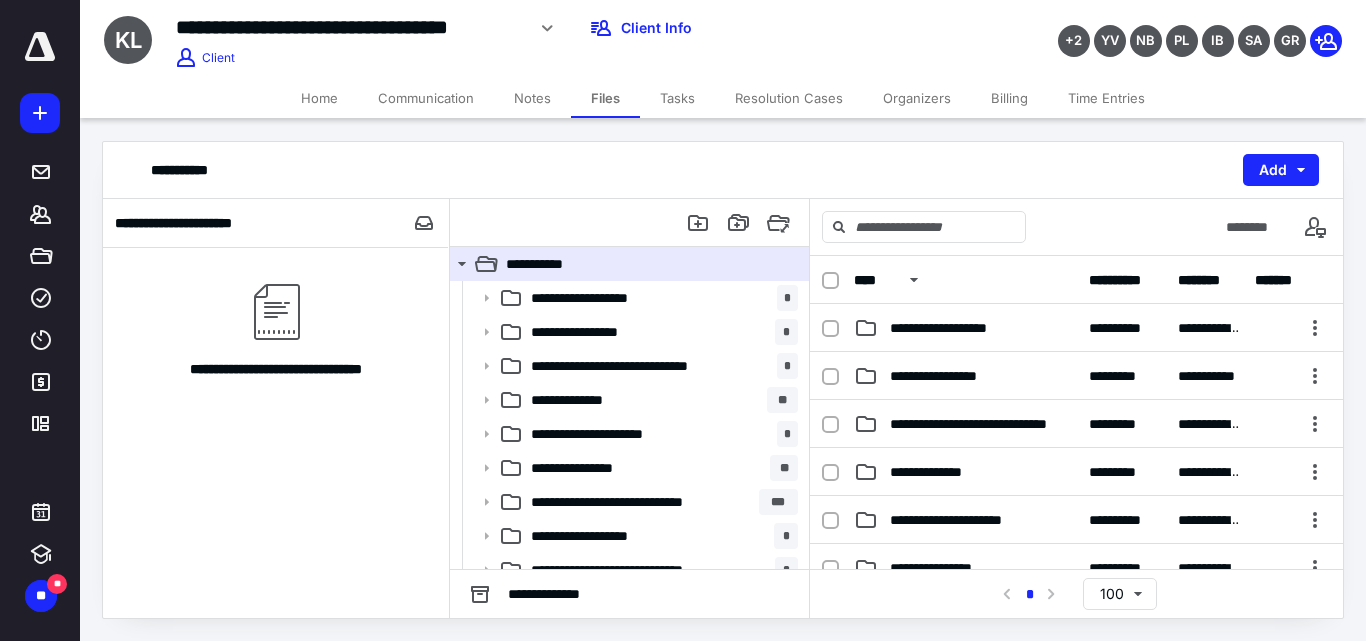 click at bounding box center (276, 312) 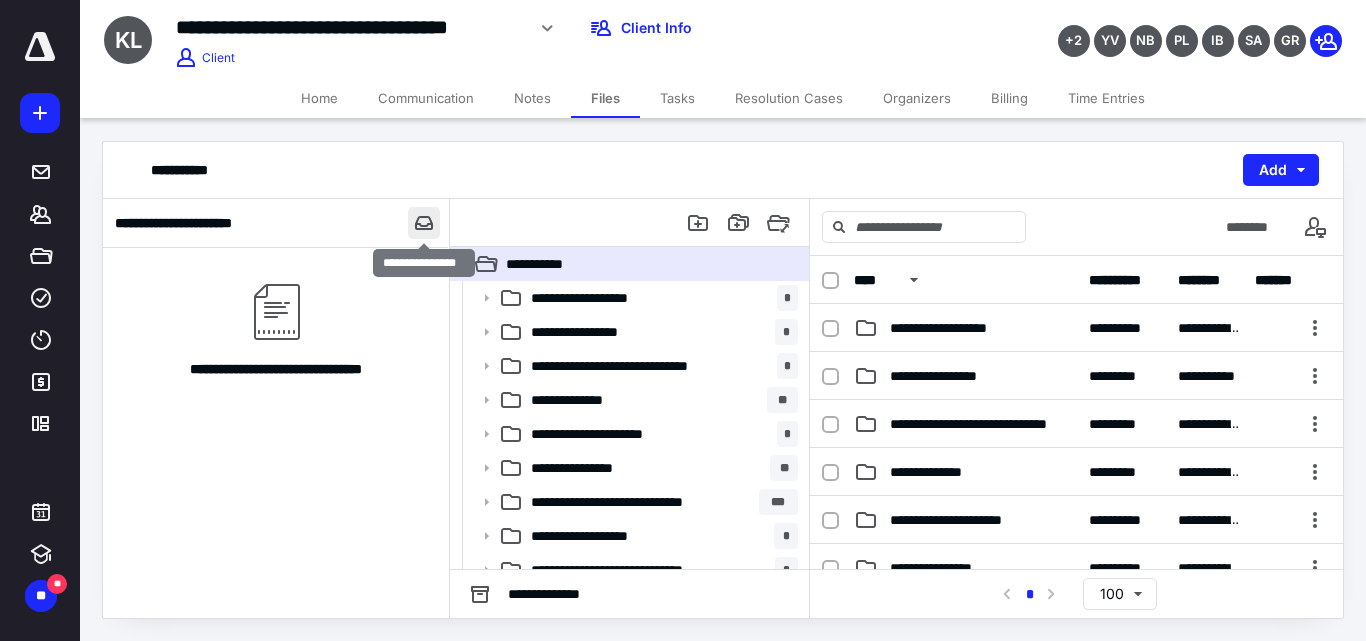click at bounding box center (424, 223) 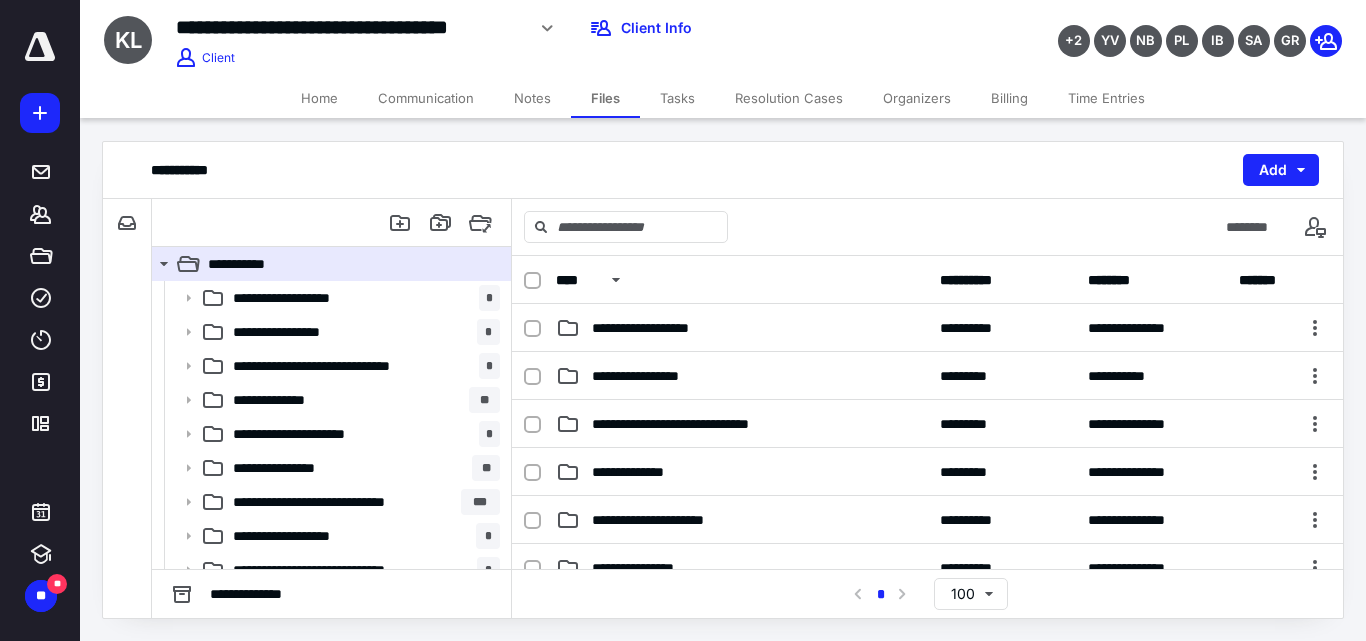 scroll, scrollTop: 392, scrollLeft: 0, axis: vertical 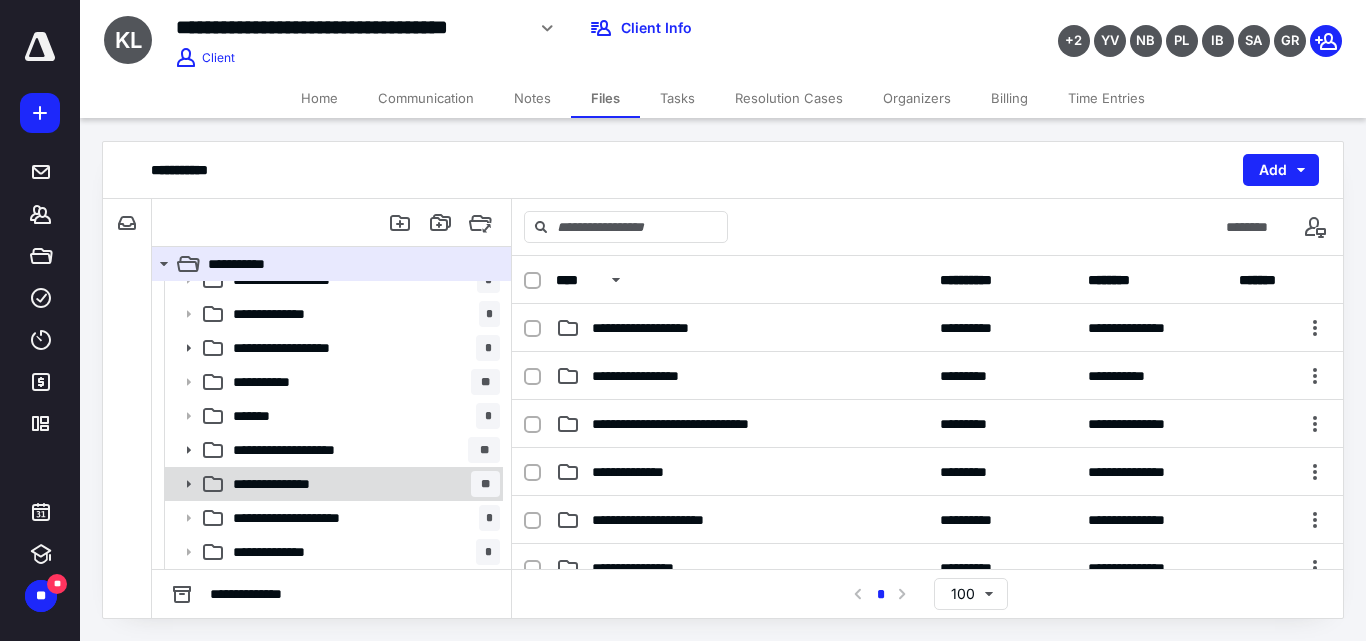 click on "**********" at bounding box center [289, 484] 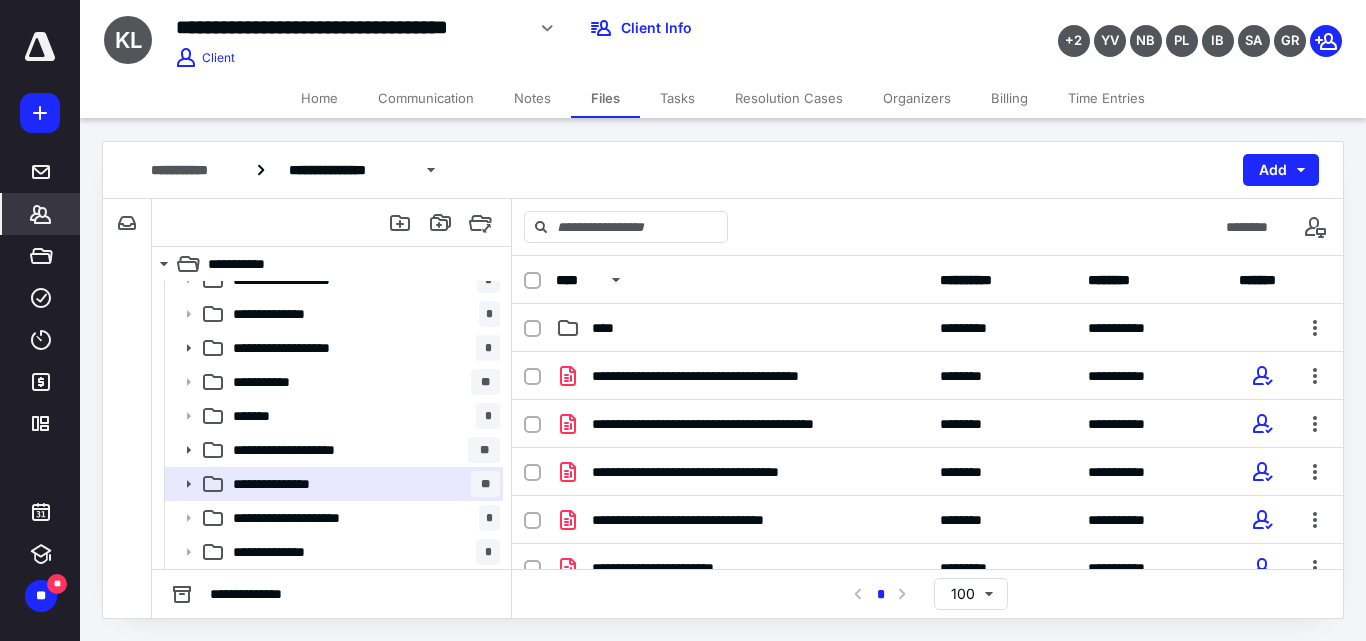 click 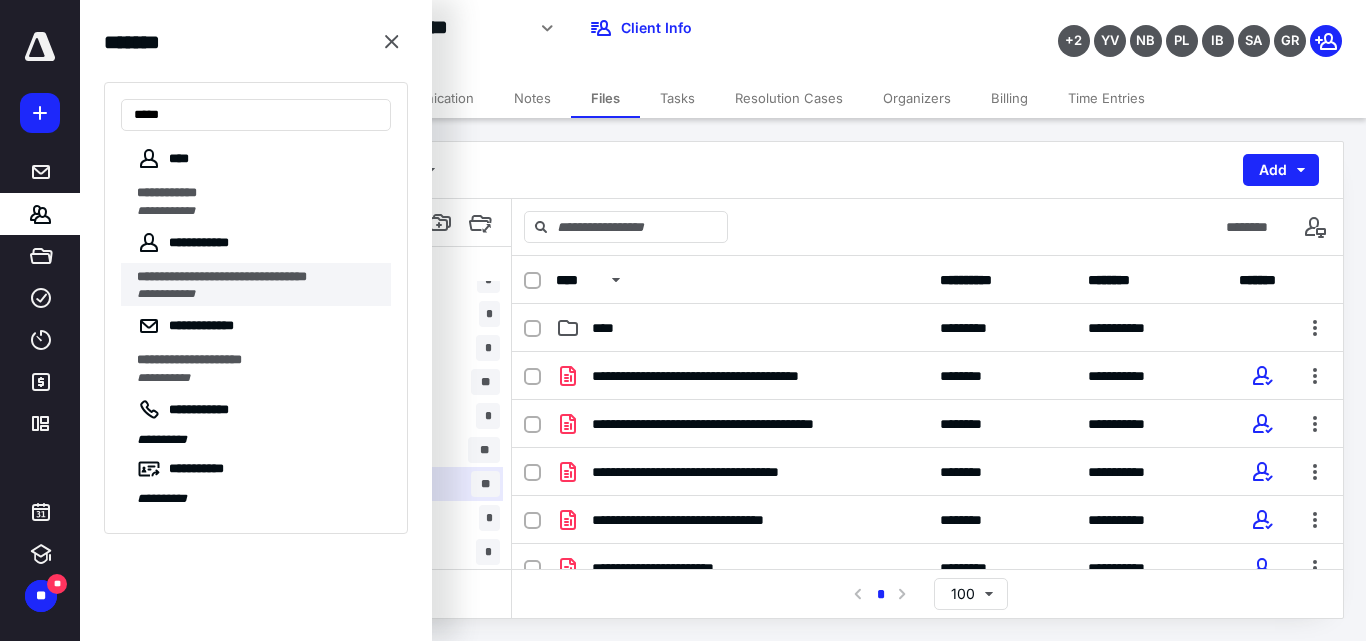 type on "****" 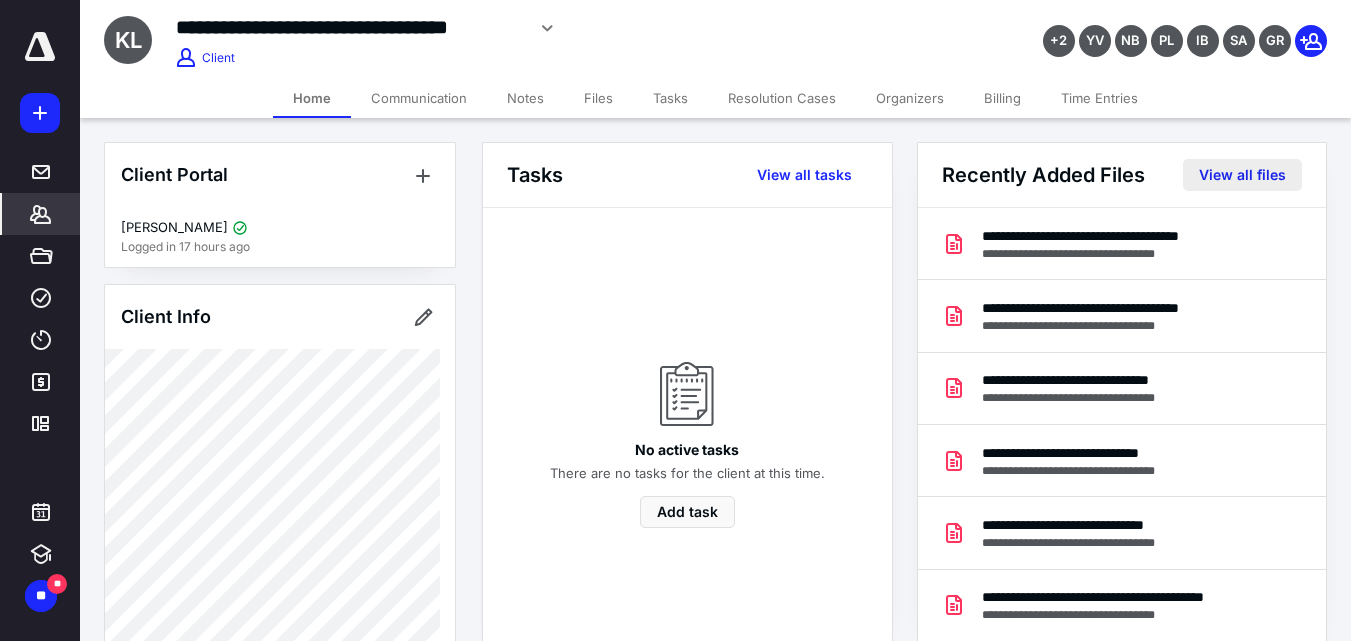 click on "View all files" at bounding box center [1242, 175] 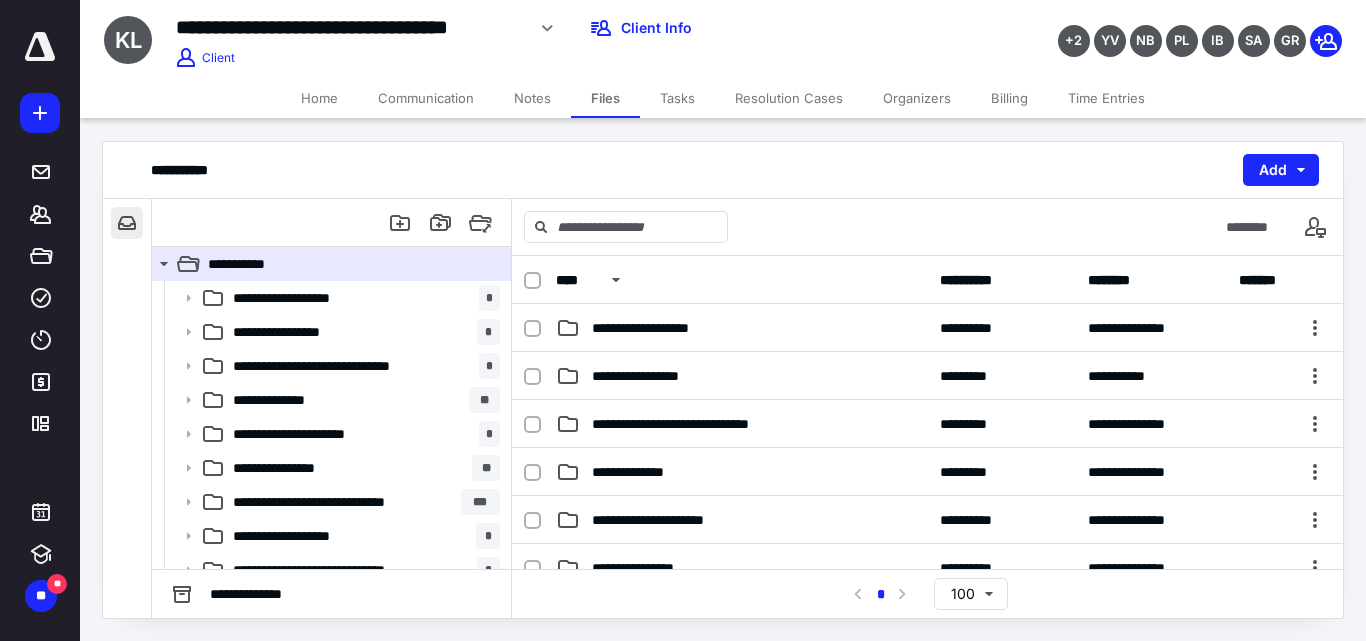 click at bounding box center [127, 223] 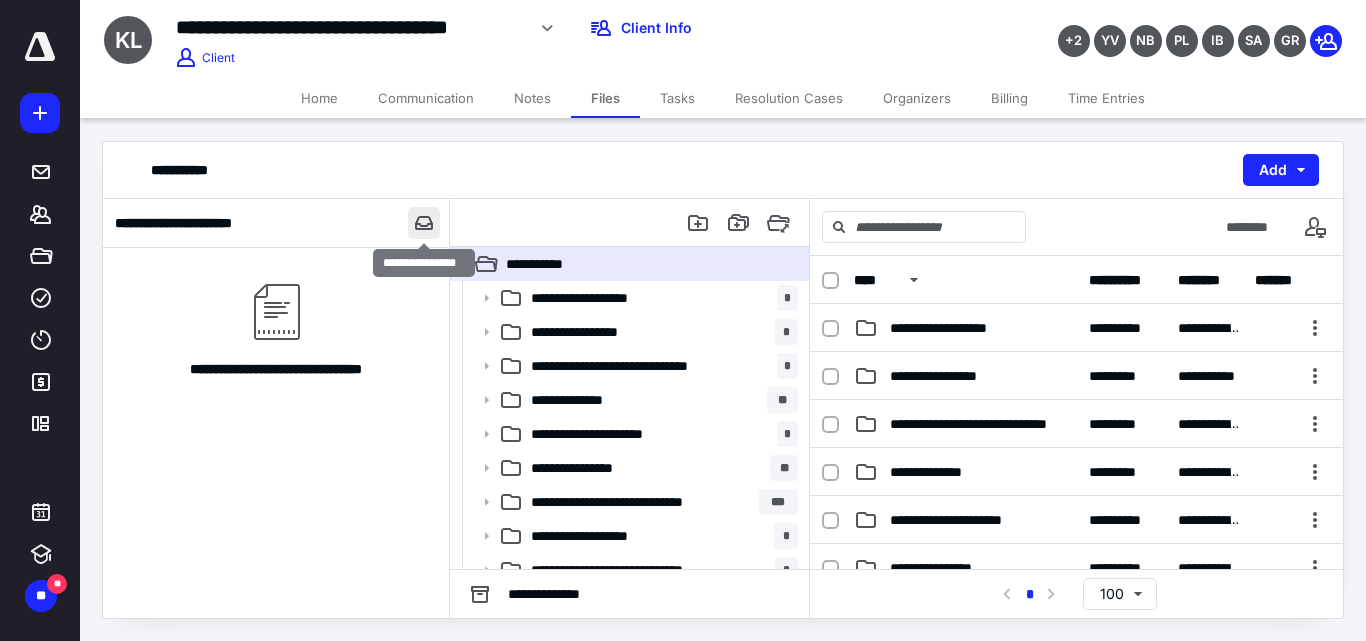 click at bounding box center (424, 223) 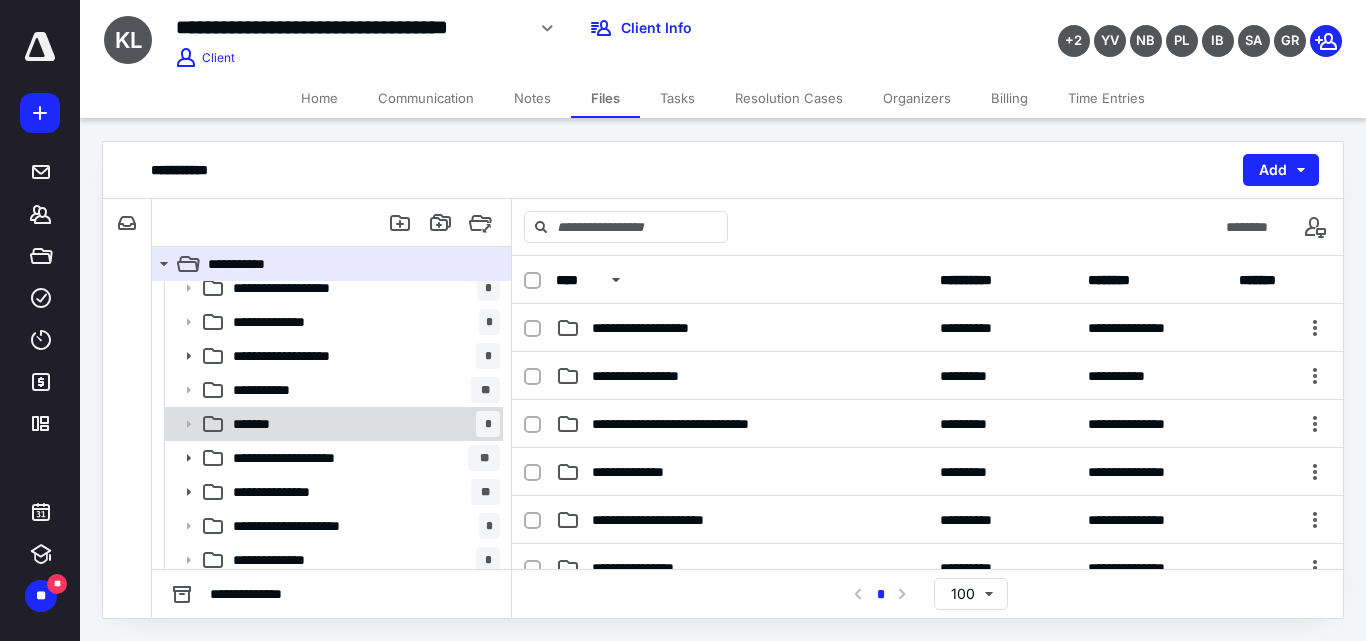 scroll, scrollTop: 392, scrollLeft: 0, axis: vertical 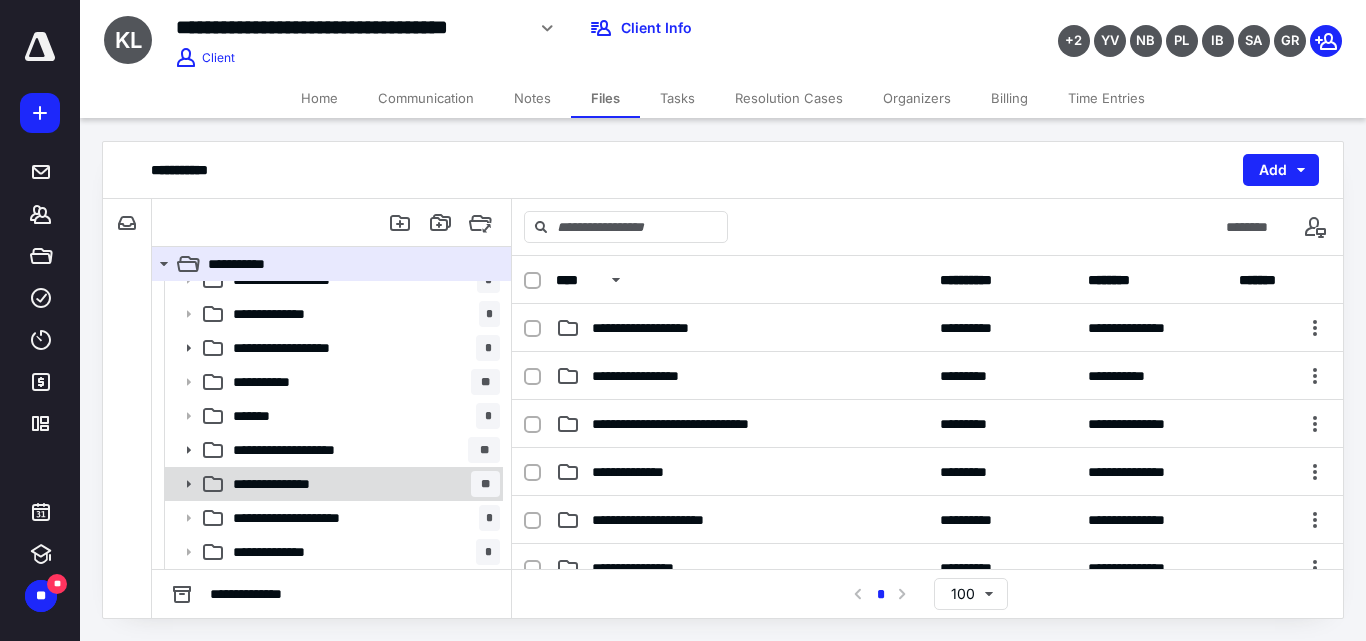 click on "**********" at bounding box center (289, 484) 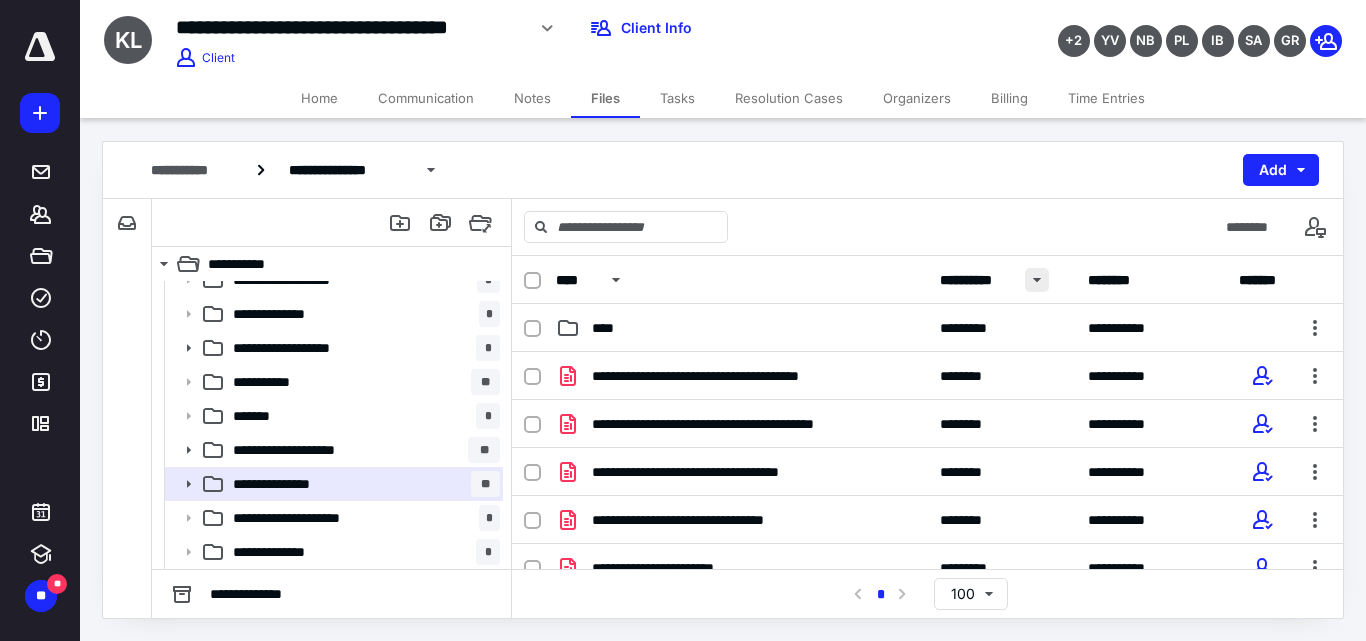 click at bounding box center (1037, 280) 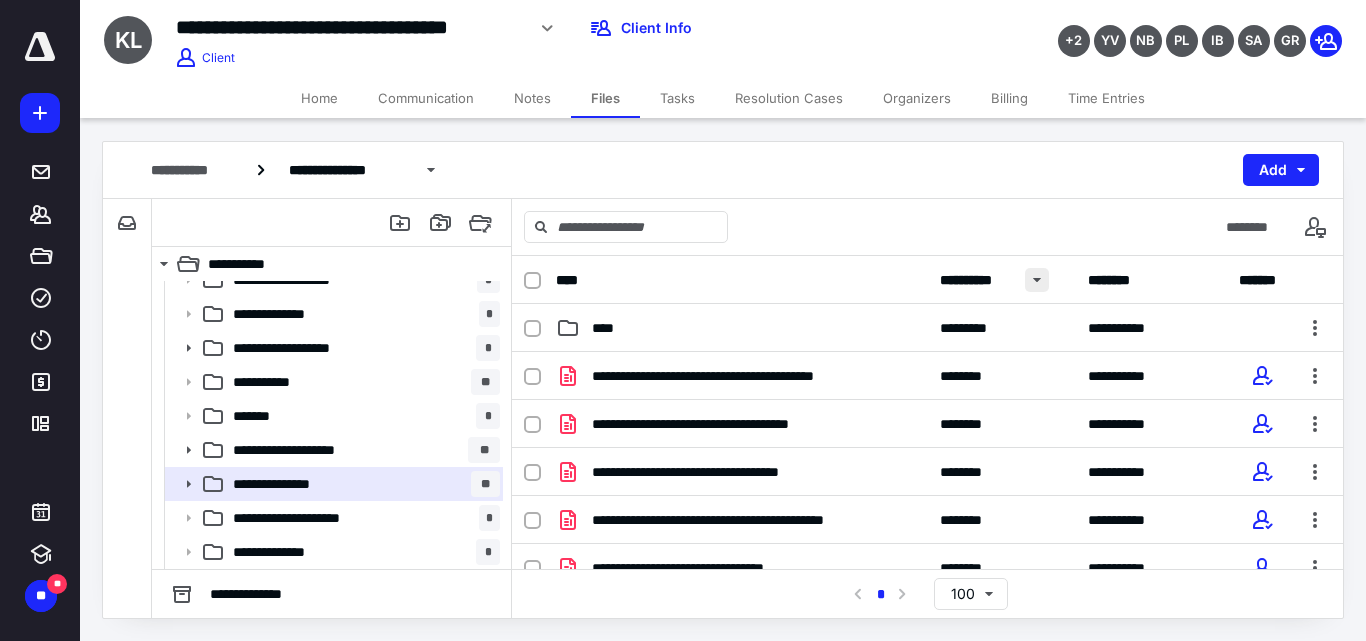 click at bounding box center (1037, 280) 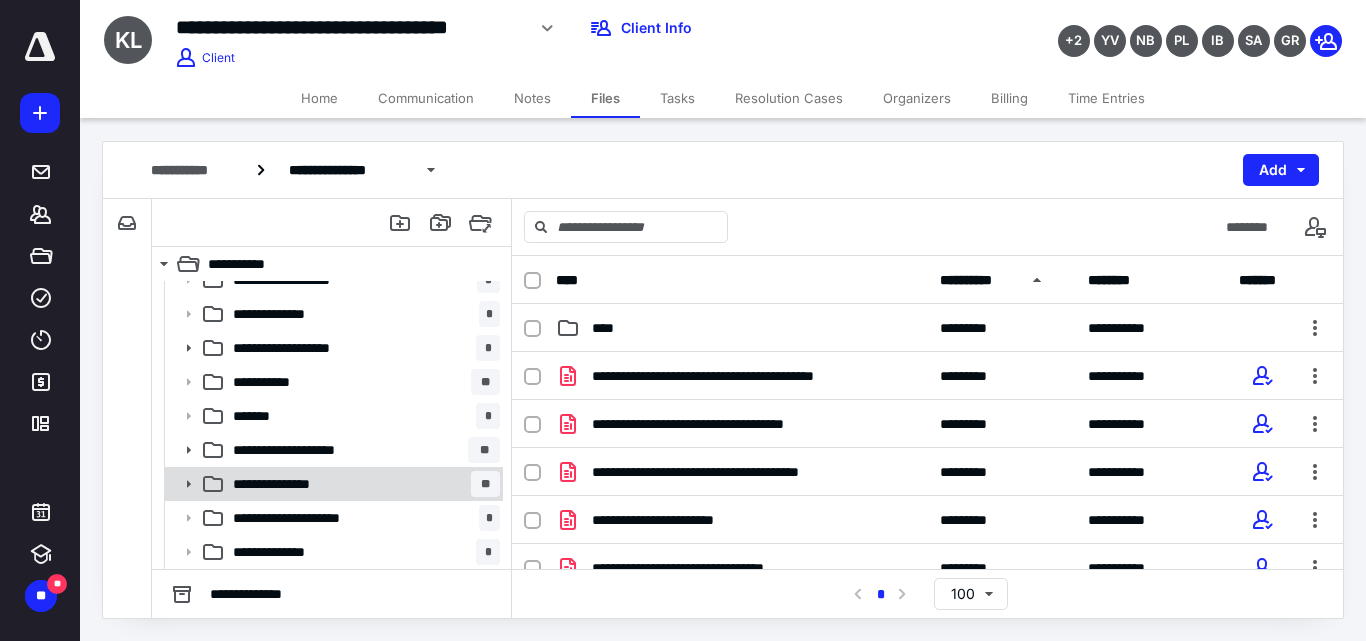 click on "**********" at bounding box center (289, 484) 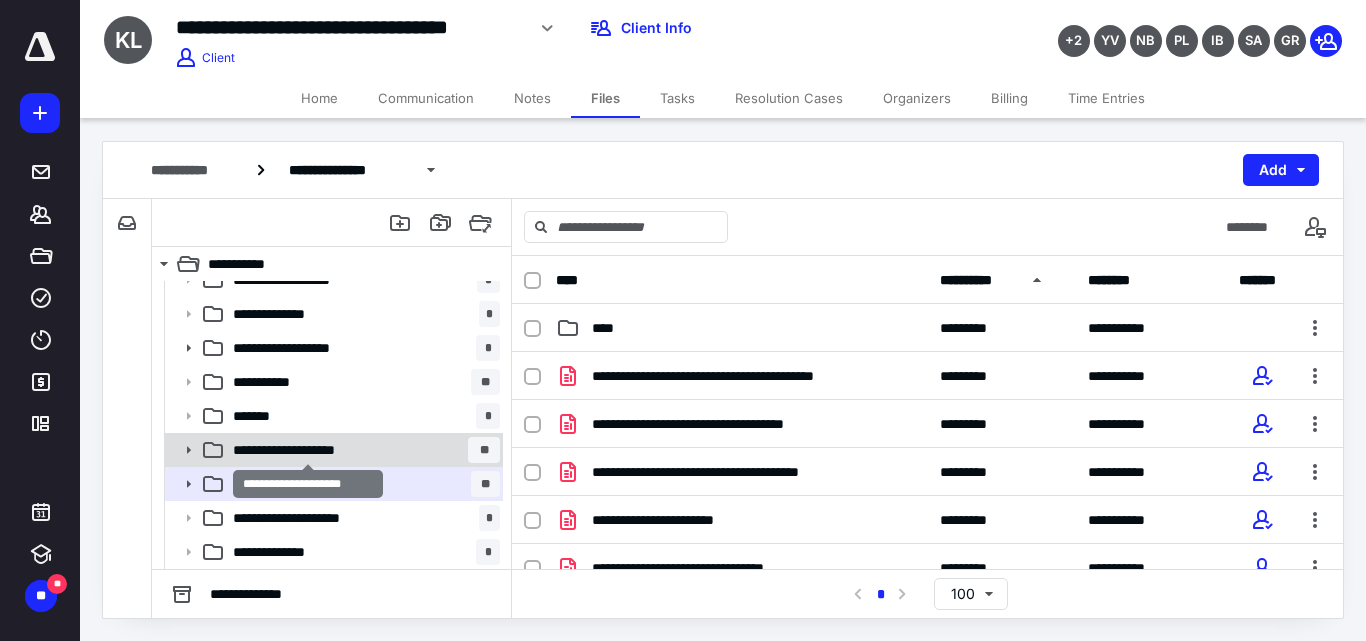 click on "**********" at bounding box center (308, 450) 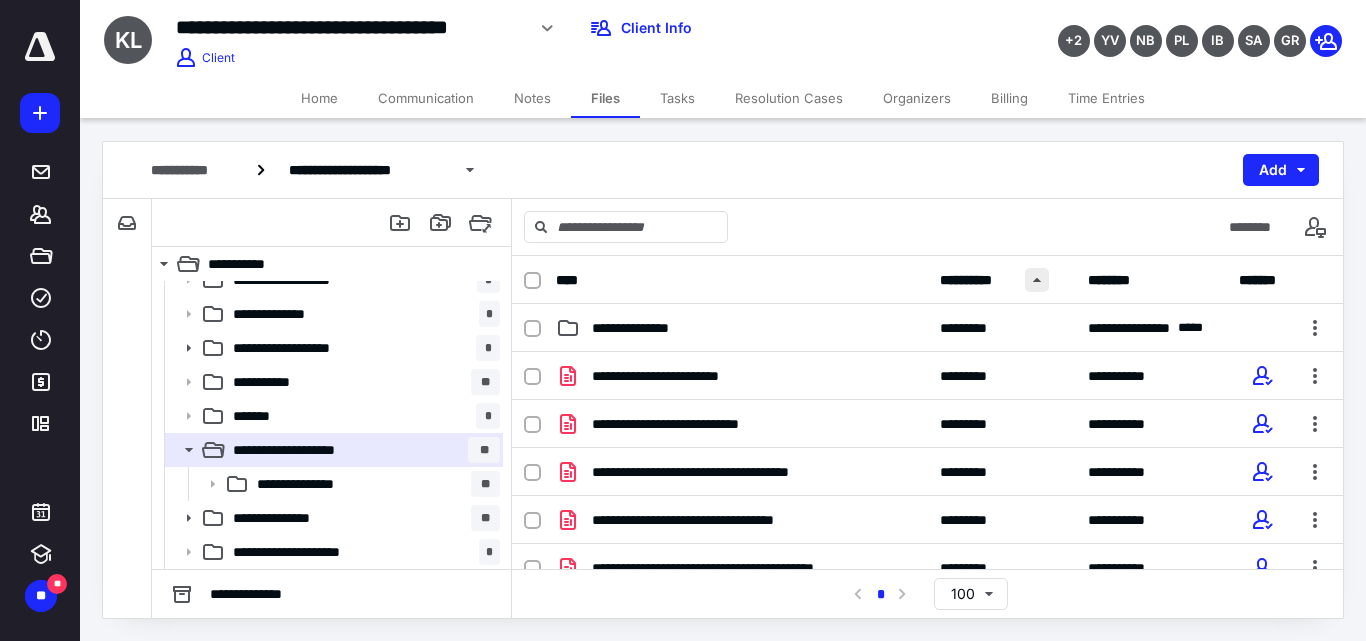 click at bounding box center (1037, 280) 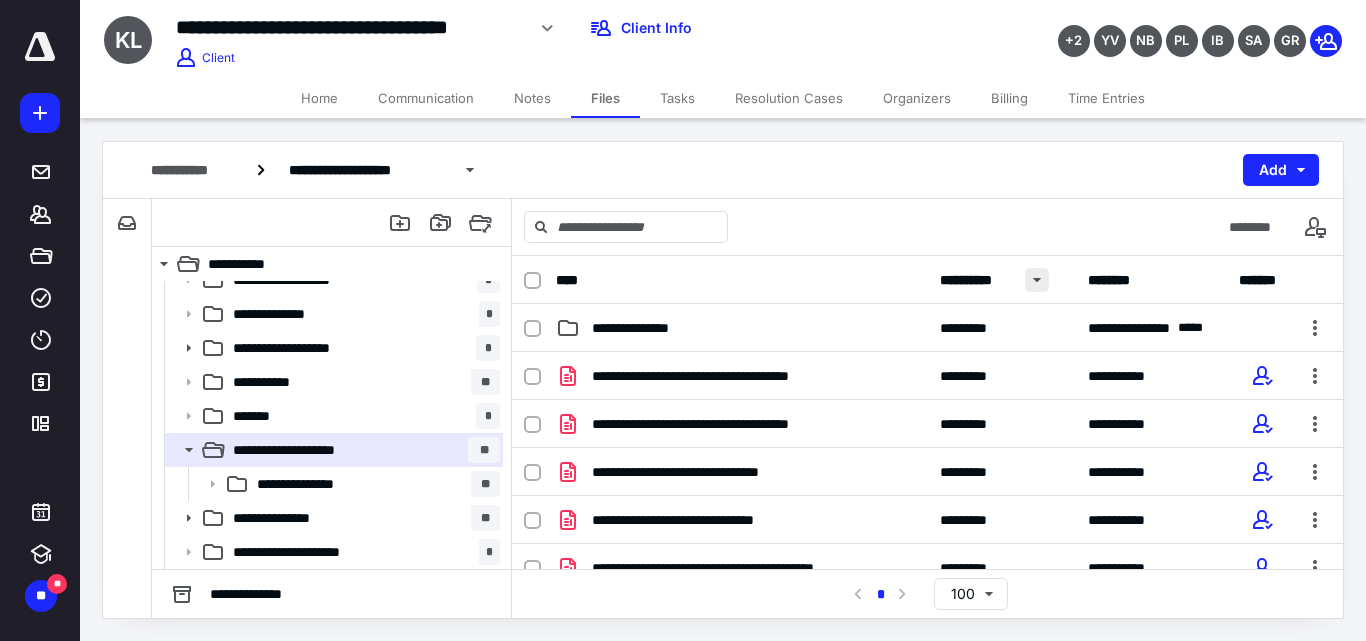 click at bounding box center [1037, 280] 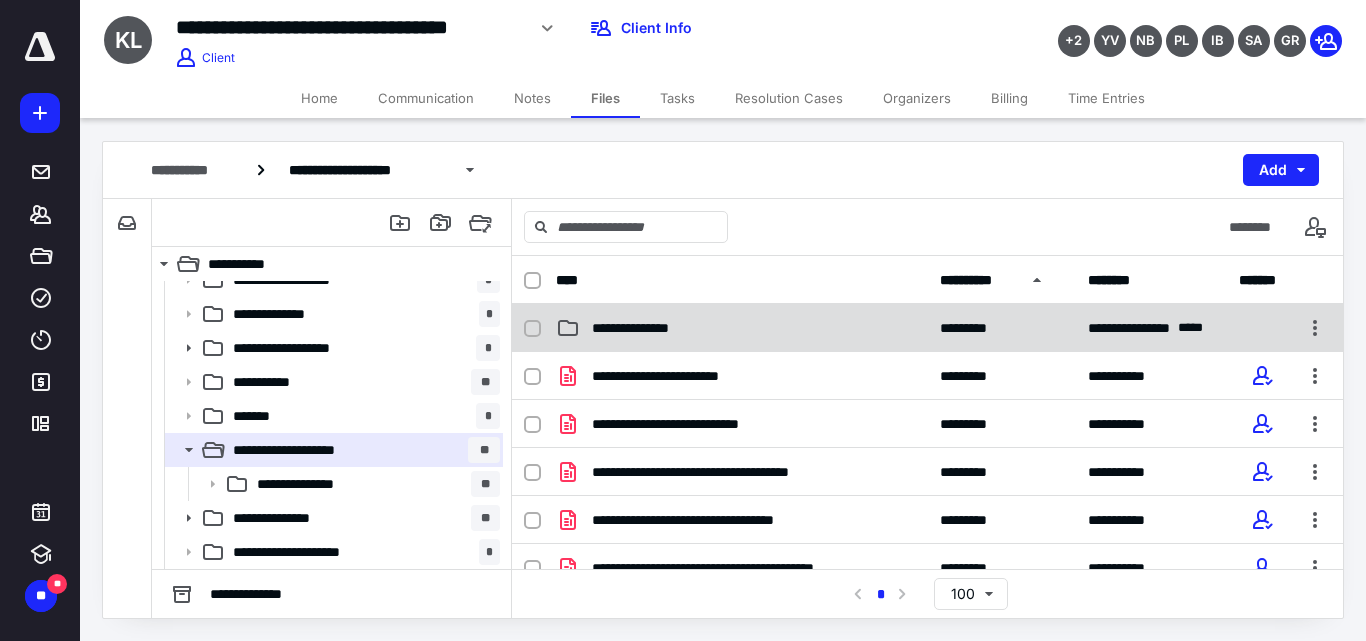 click on "**********" at bounding box center [650, 328] 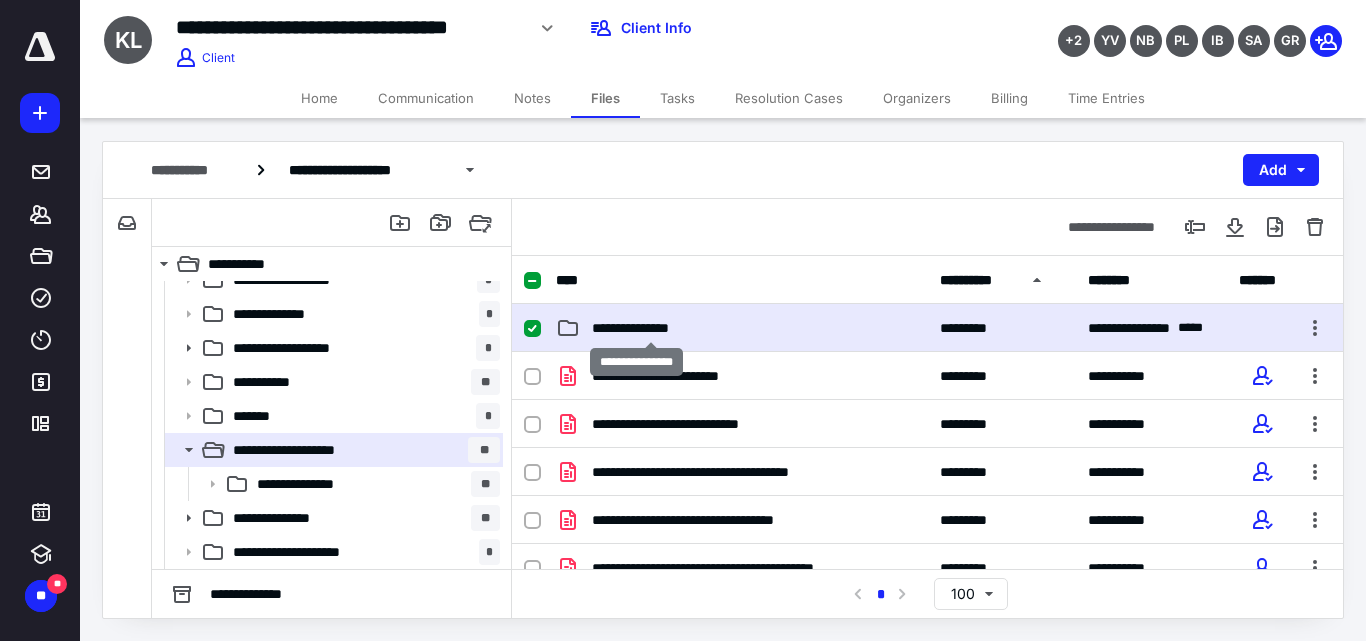 click on "**********" at bounding box center (650, 328) 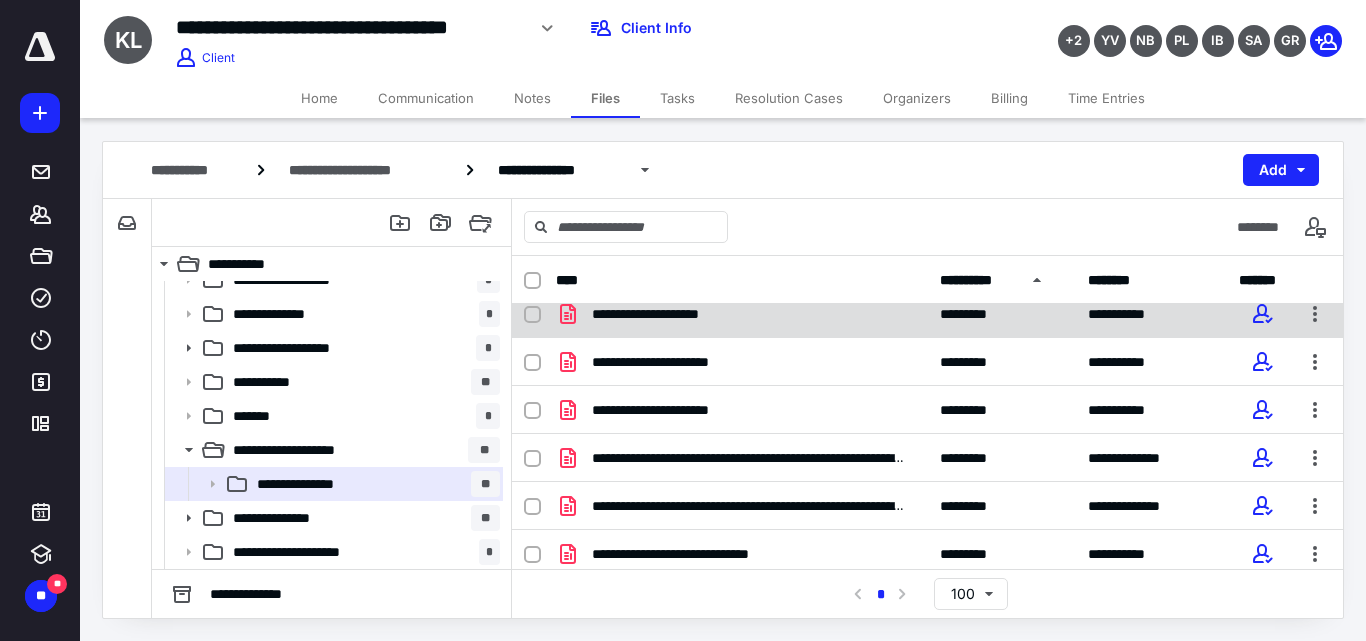 scroll, scrollTop: 407, scrollLeft: 0, axis: vertical 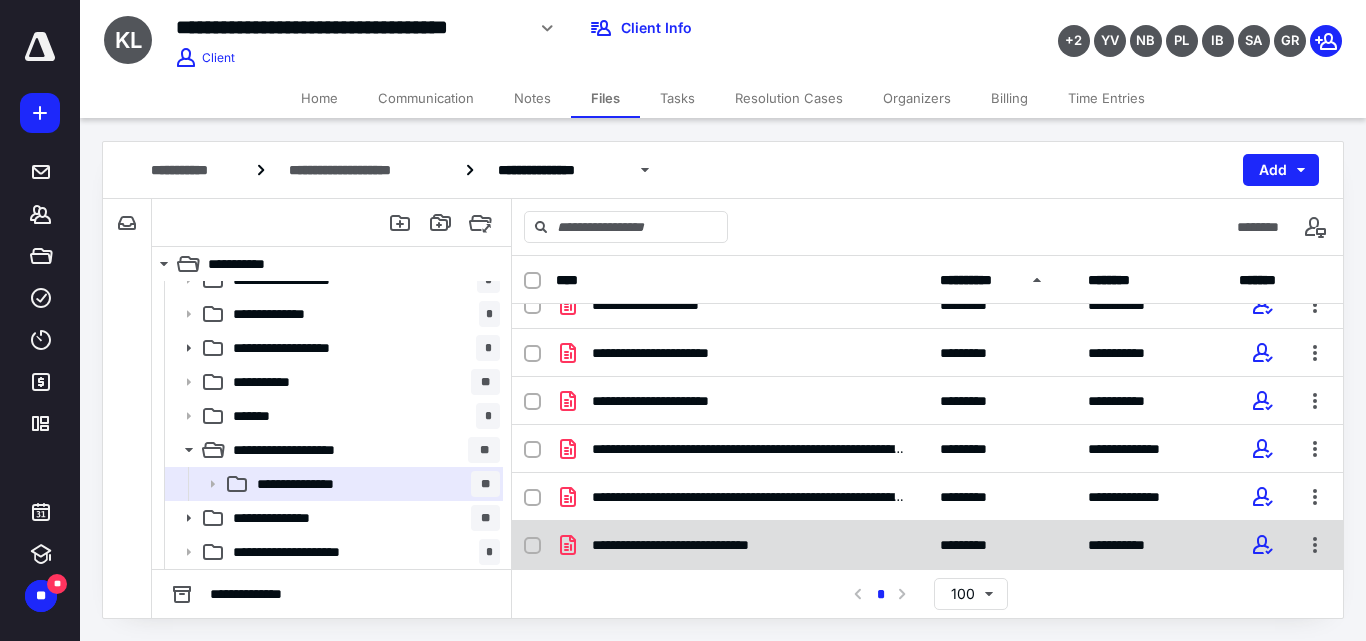 click on "**********" at bounding box center [698, 545] 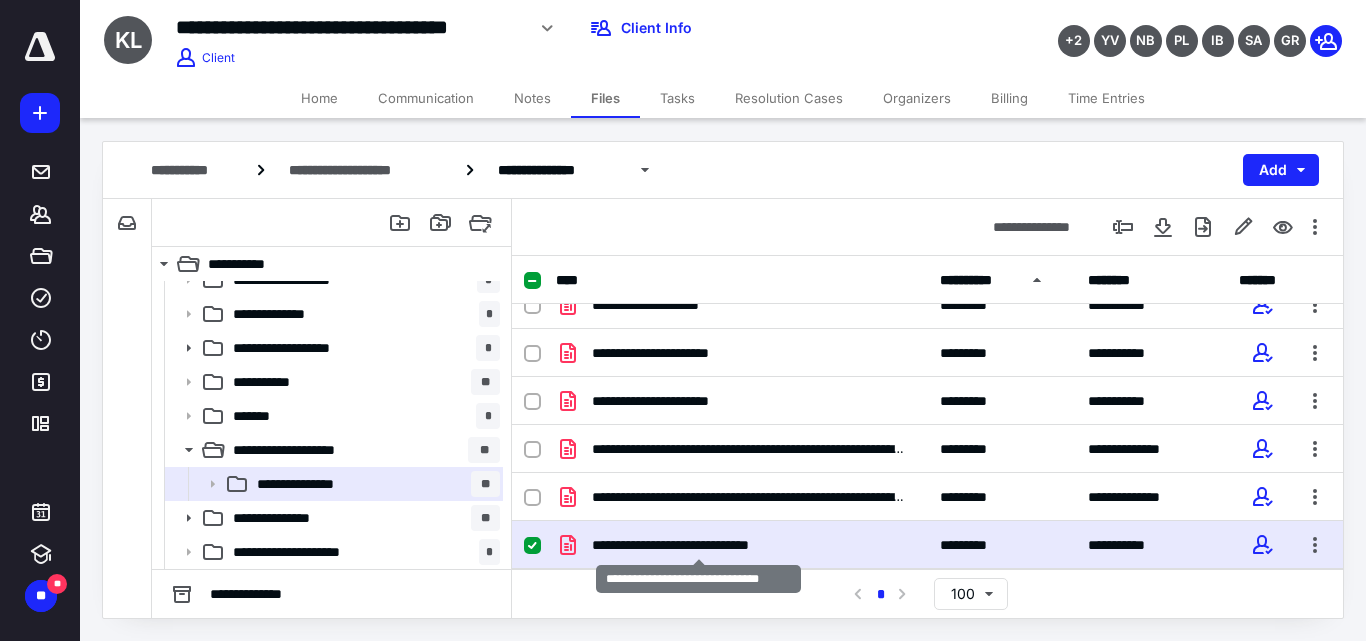 click on "**********" at bounding box center [698, 545] 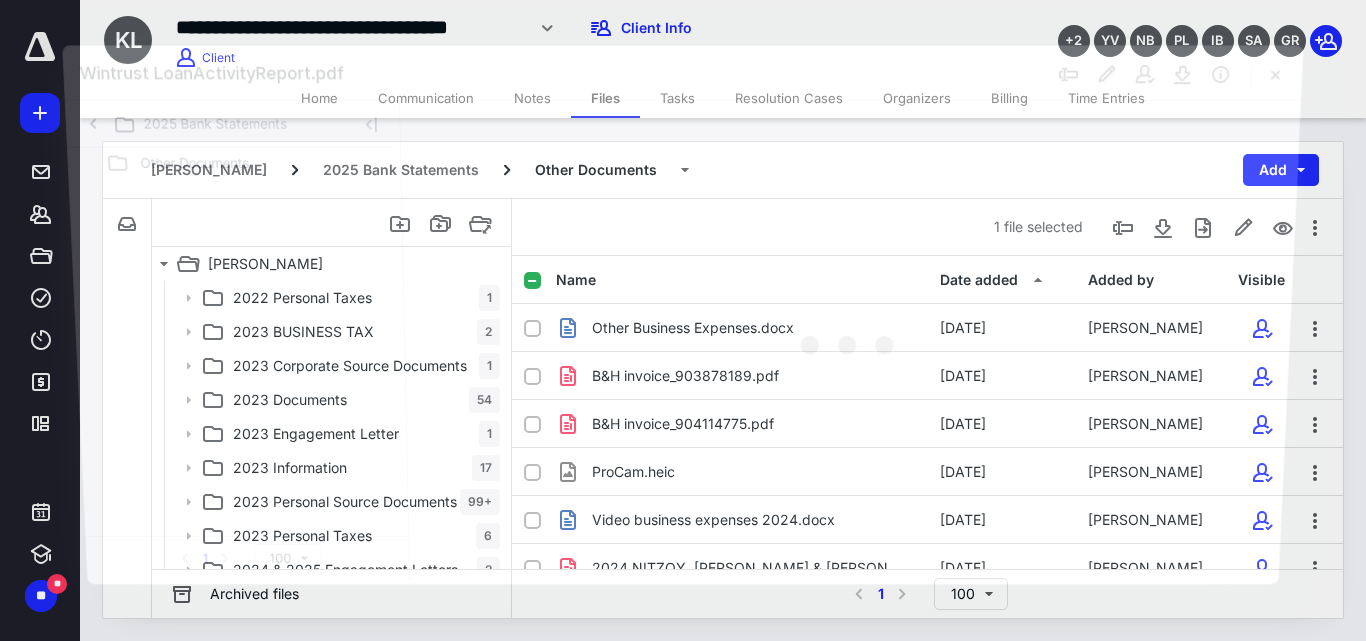 scroll, scrollTop: 392, scrollLeft: 0, axis: vertical 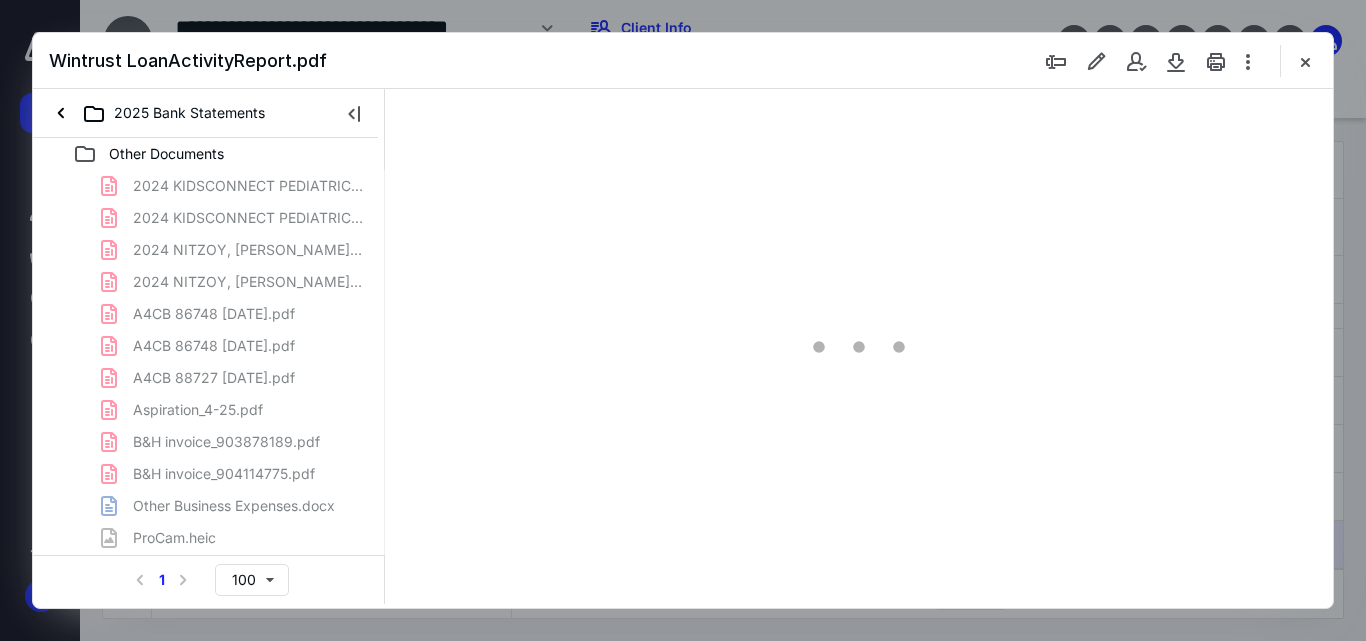 type on "55" 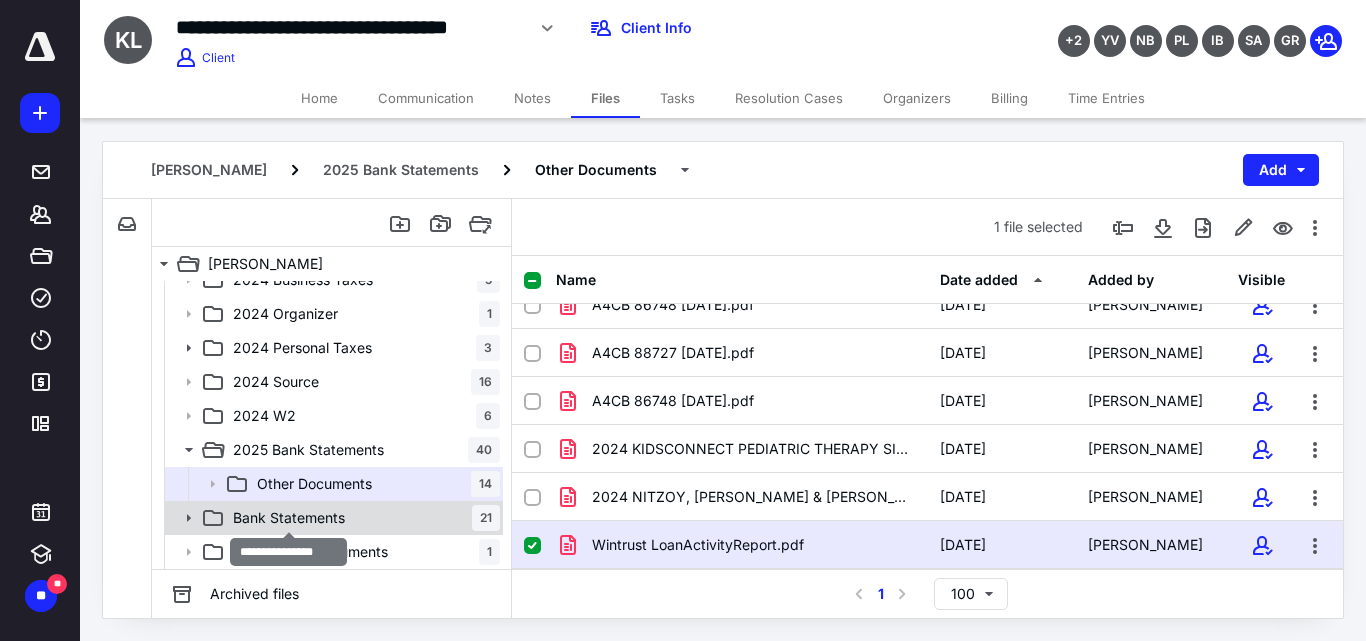 click on "Bank Statements" at bounding box center (289, 518) 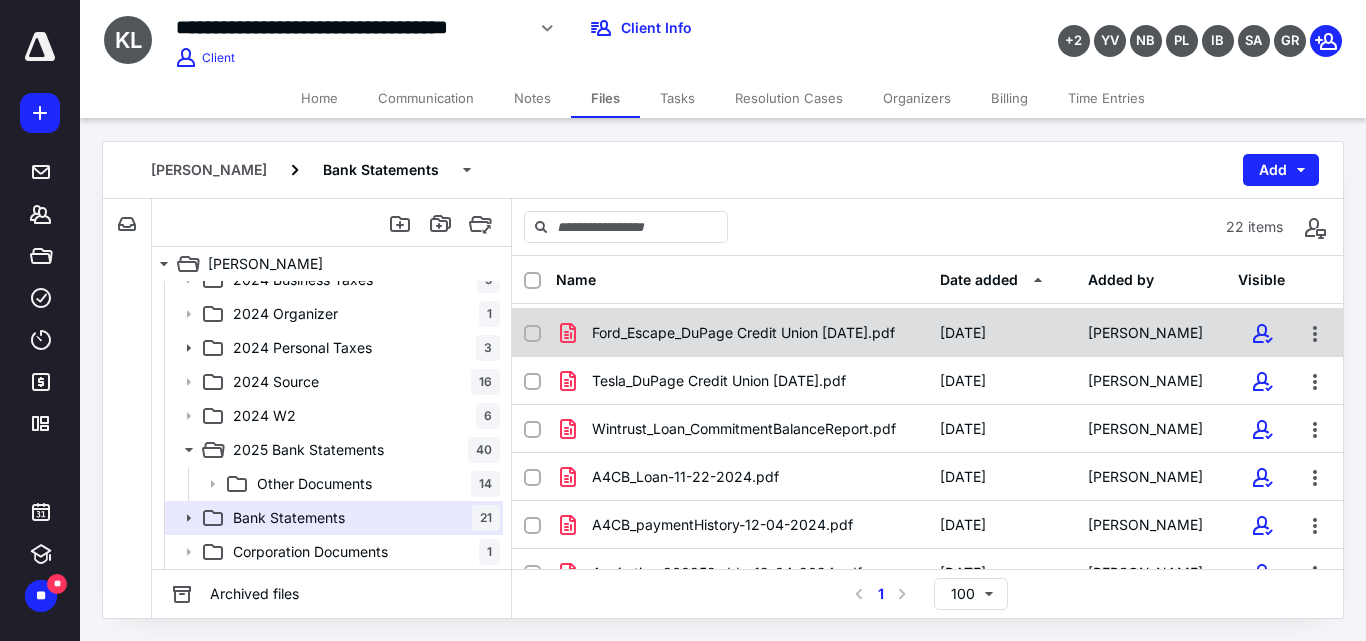 scroll, scrollTop: 0, scrollLeft: 0, axis: both 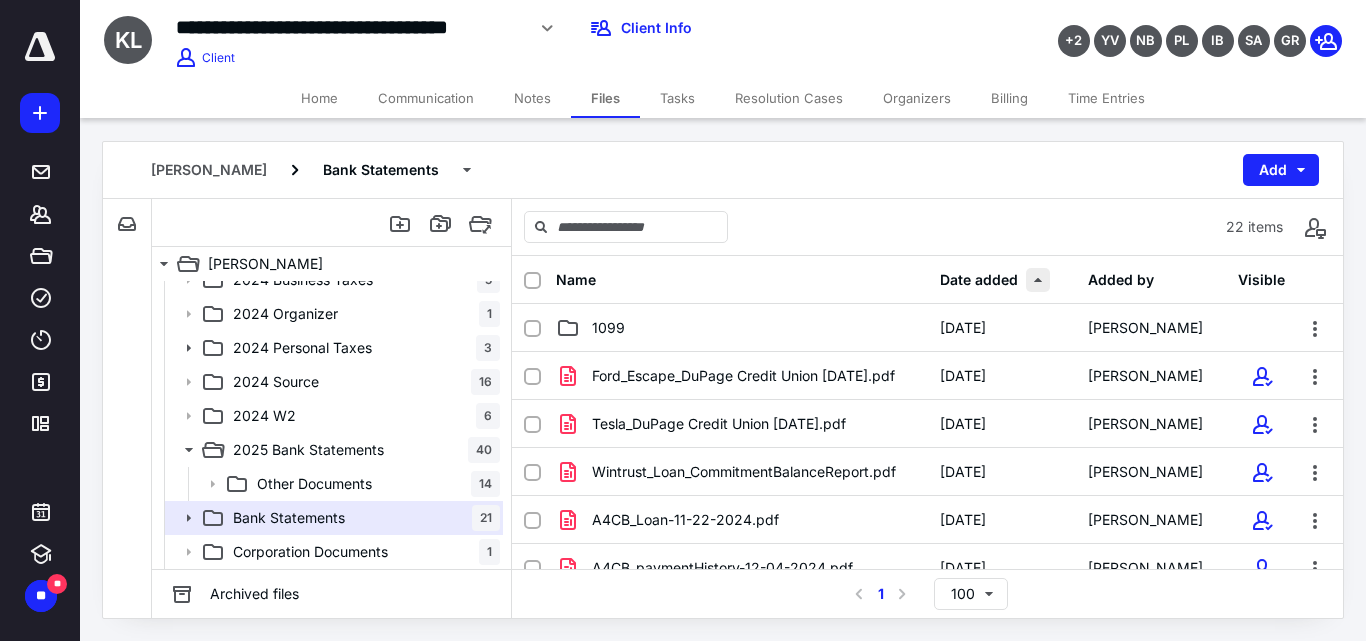 click at bounding box center (1038, 280) 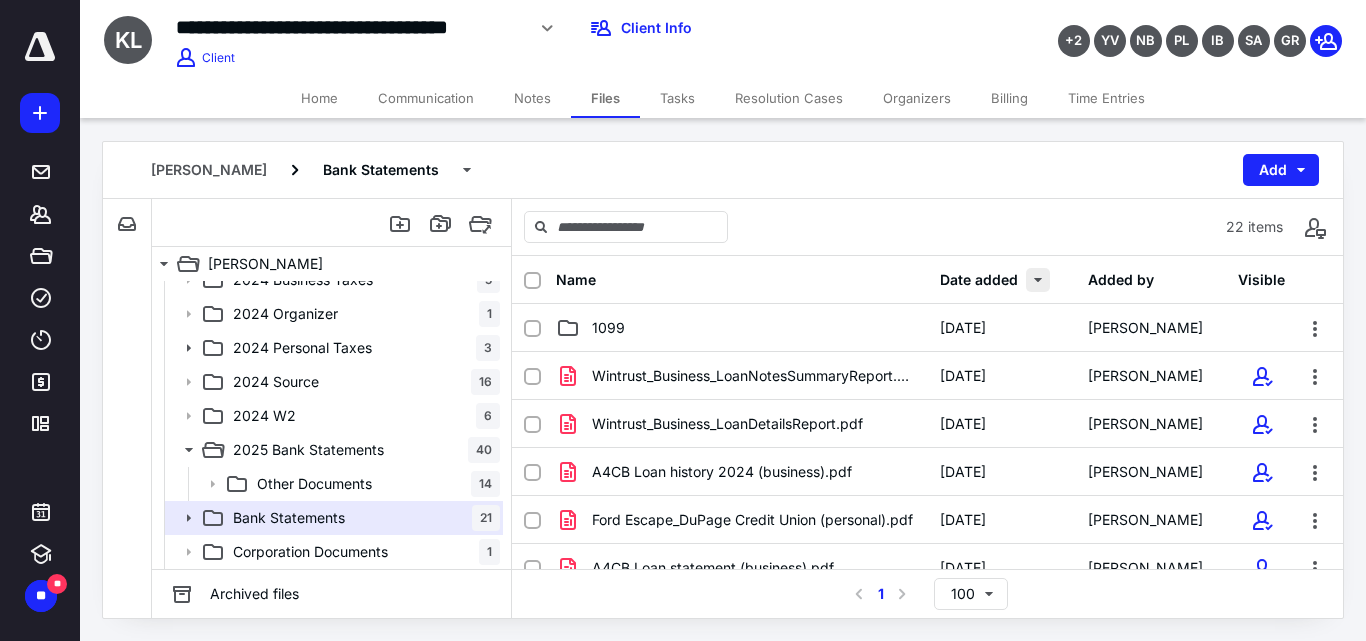 click at bounding box center (1038, 280) 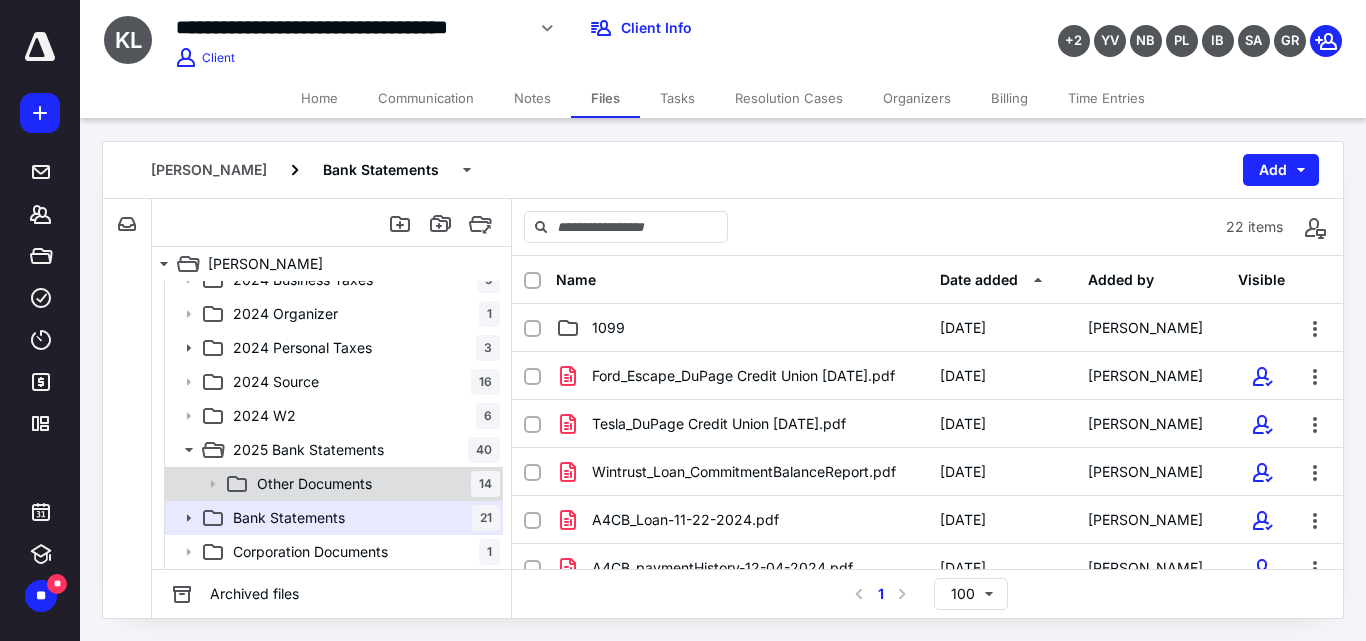 click on "Other Documents 14" at bounding box center (374, 484) 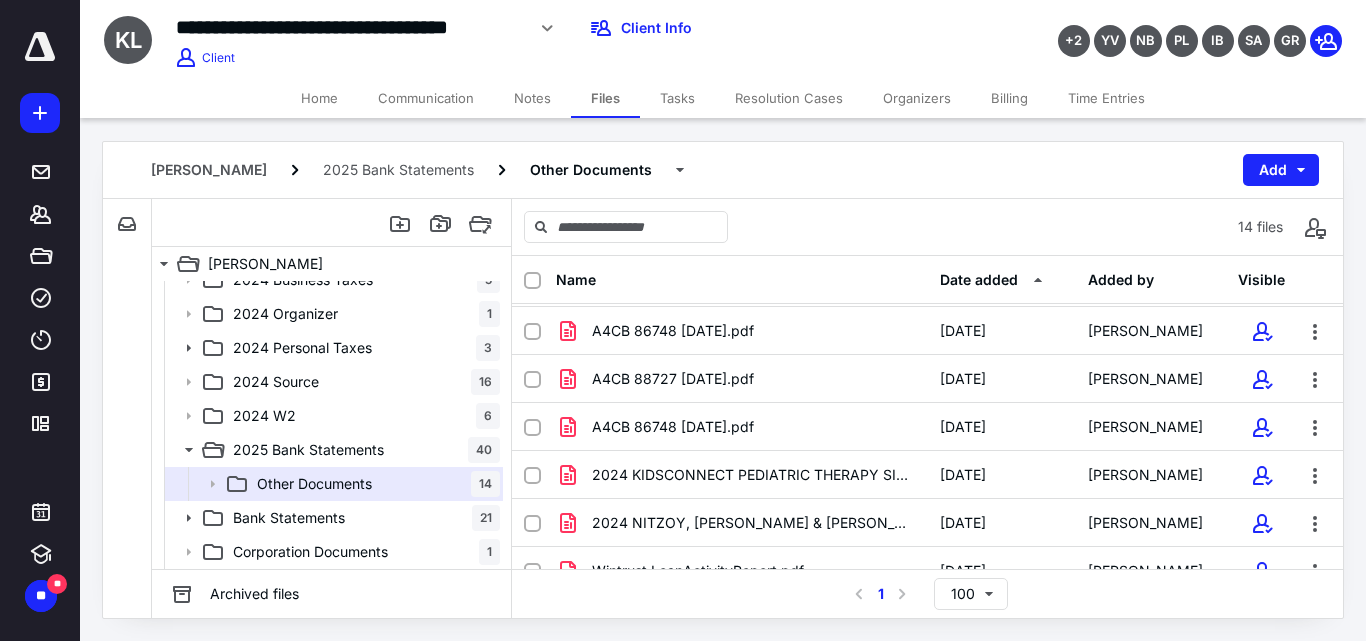 scroll, scrollTop: 407, scrollLeft: 0, axis: vertical 